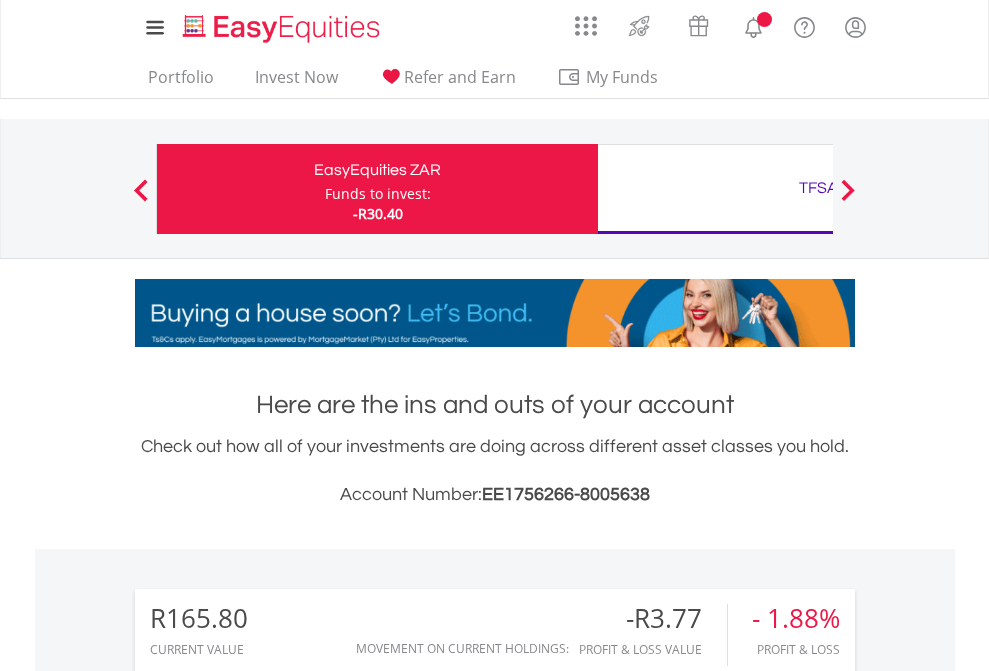 scroll, scrollTop: 0, scrollLeft: 0, axis: both 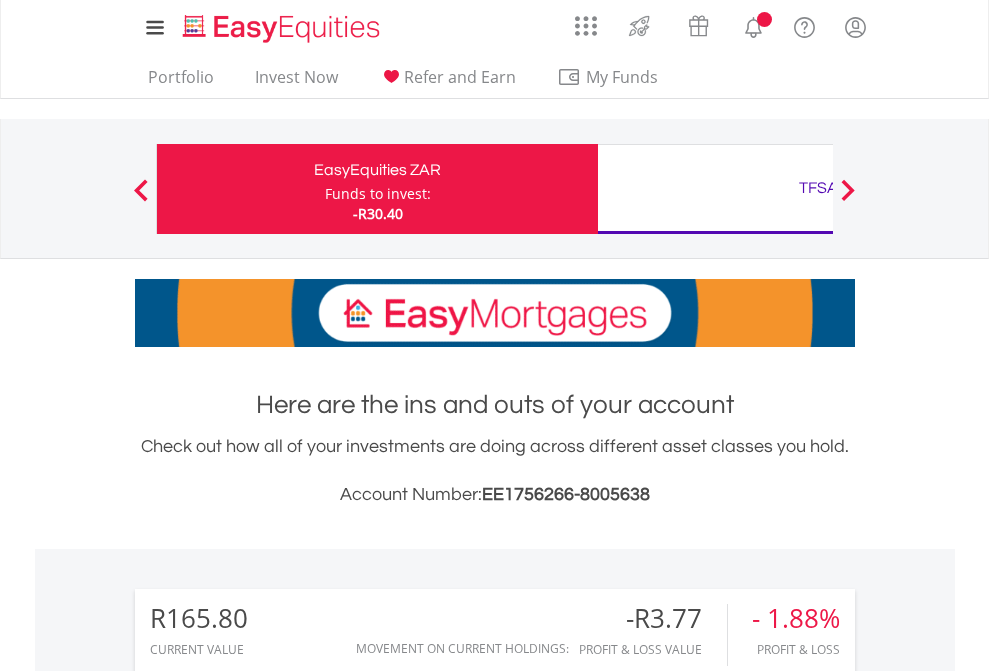 click on "Funds to invest:" at bounding box center (378, 194) 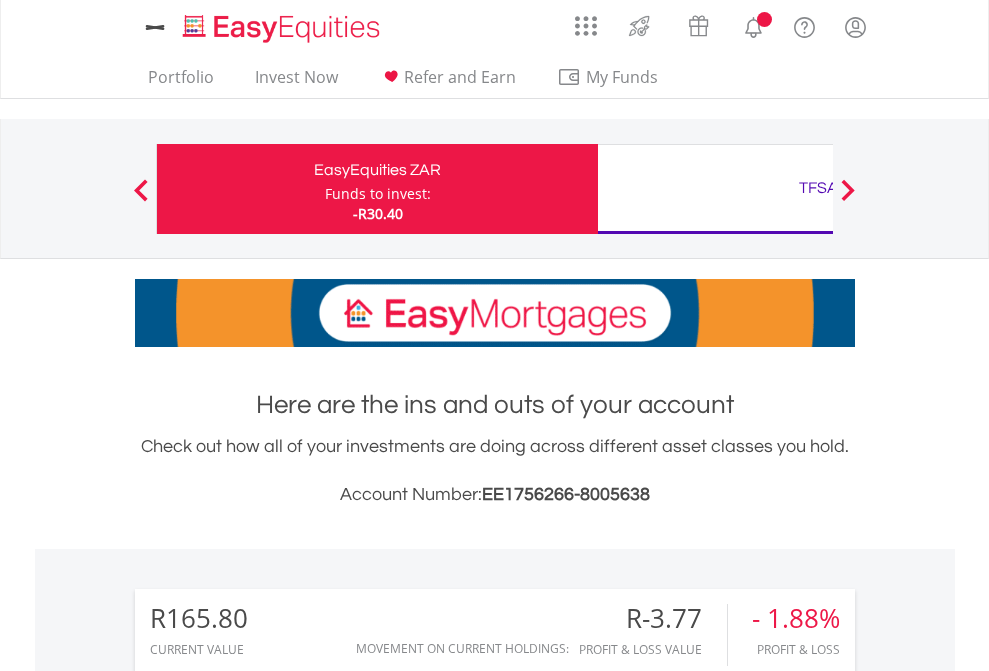 scroll, scrollTop: 0, scrollLeft: 0, axis: both 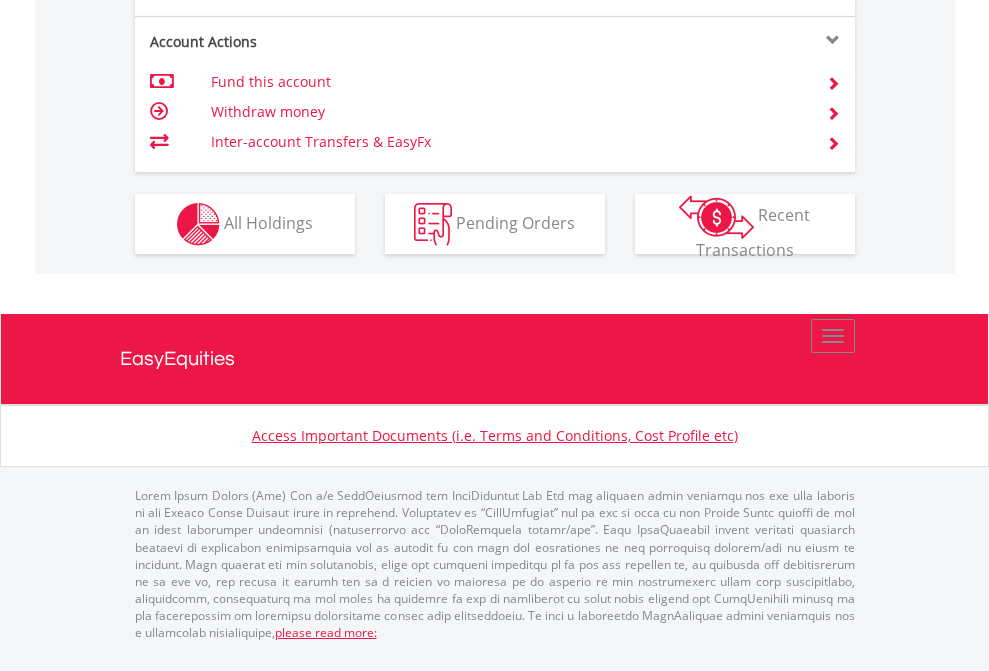 click on "Investment types" at bounding box center (706, -337) 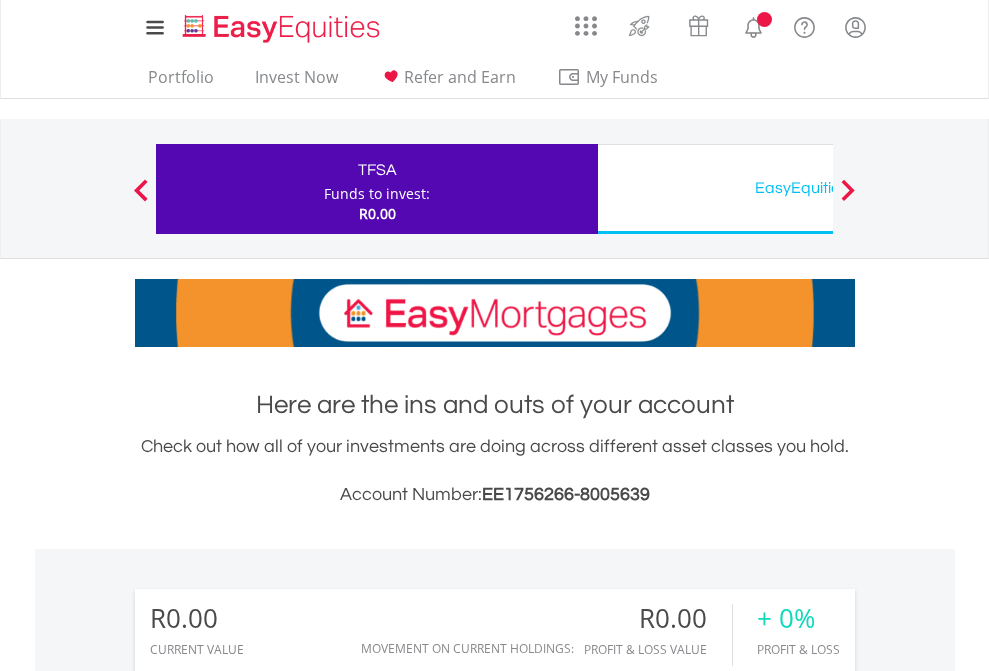 scroll, scrollTop: 0, scrollLeft: 0, axis: both 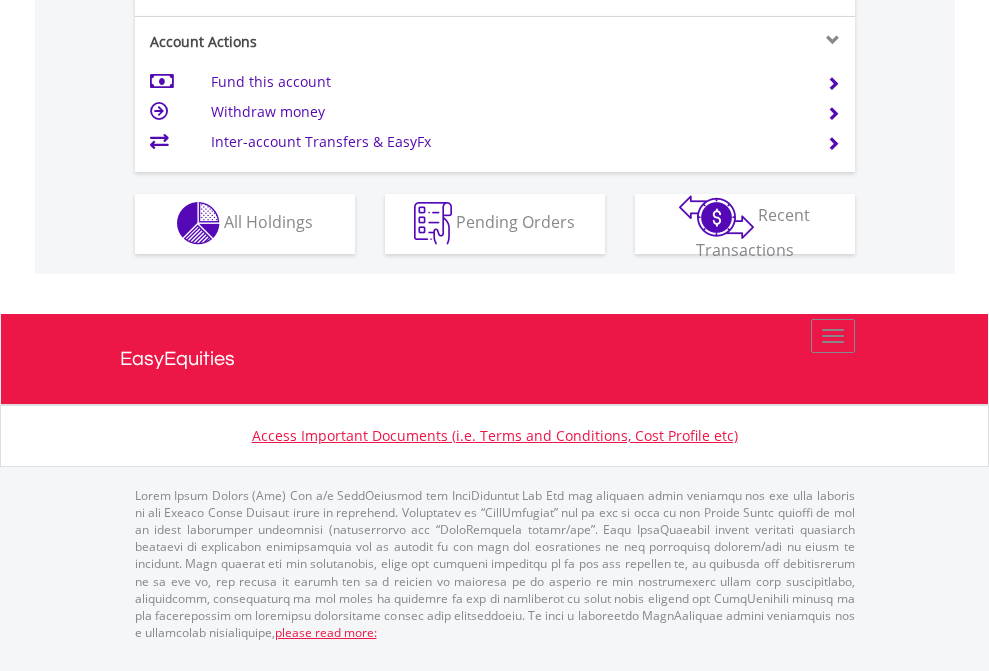 click on "Investment types" at bounding box center (706, -353) 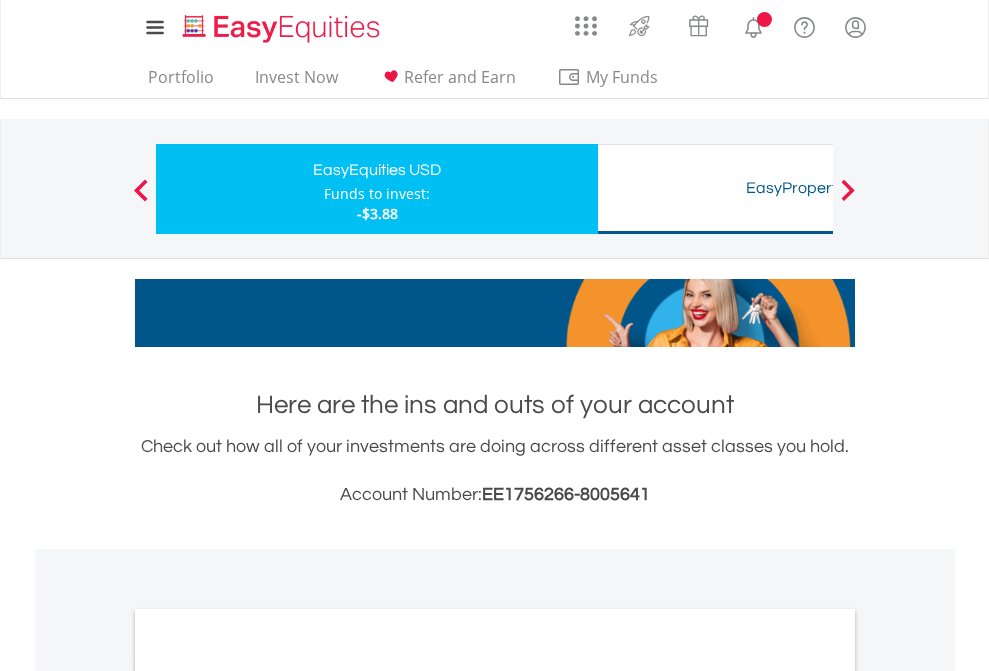 scroll, scrollTop: 0, scrollLeft: 0, axis: both 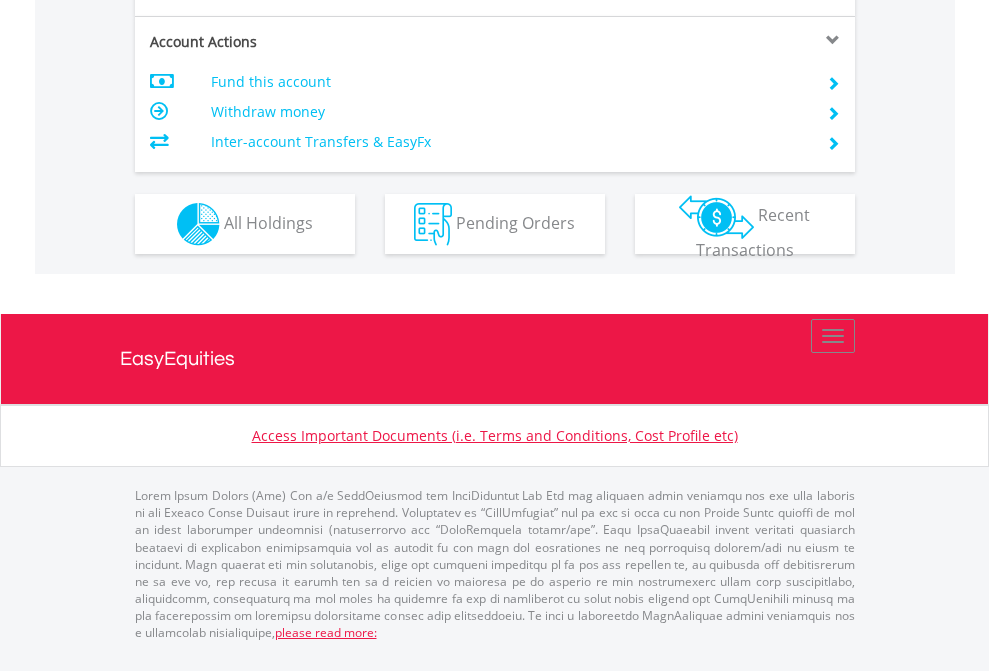 click on "Investment types" at bounding box center [706, -337] 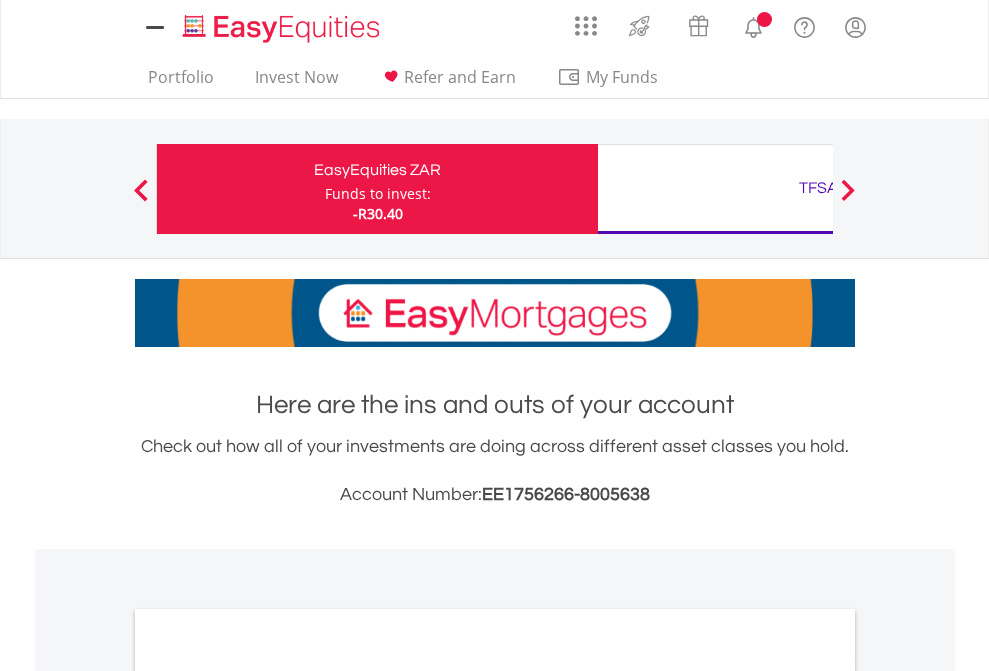 scroll, scrollTop: 0, scrollLeft: 0, axis: both 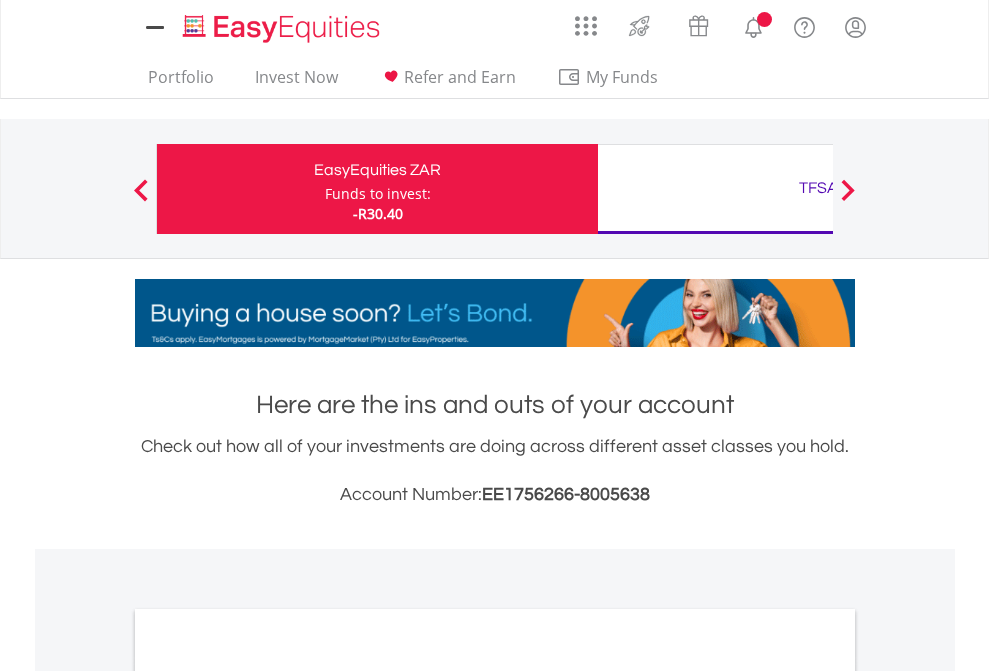 click on "All Holdings" at bounding box center (268, 1096) 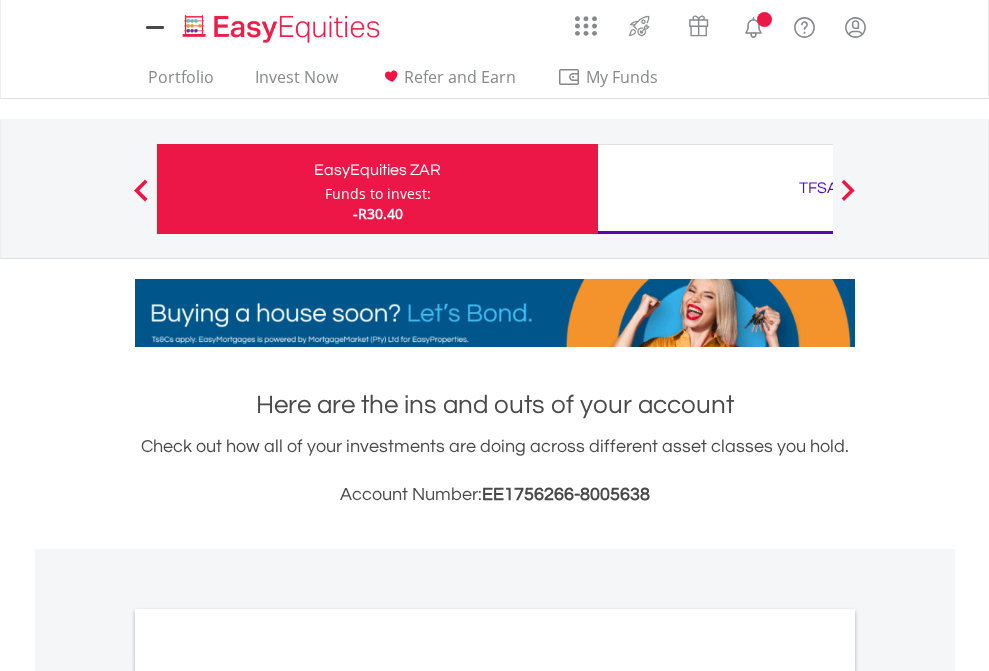 scroll, scrollTop: 1202, scrollLeft: 0, axis: vertical 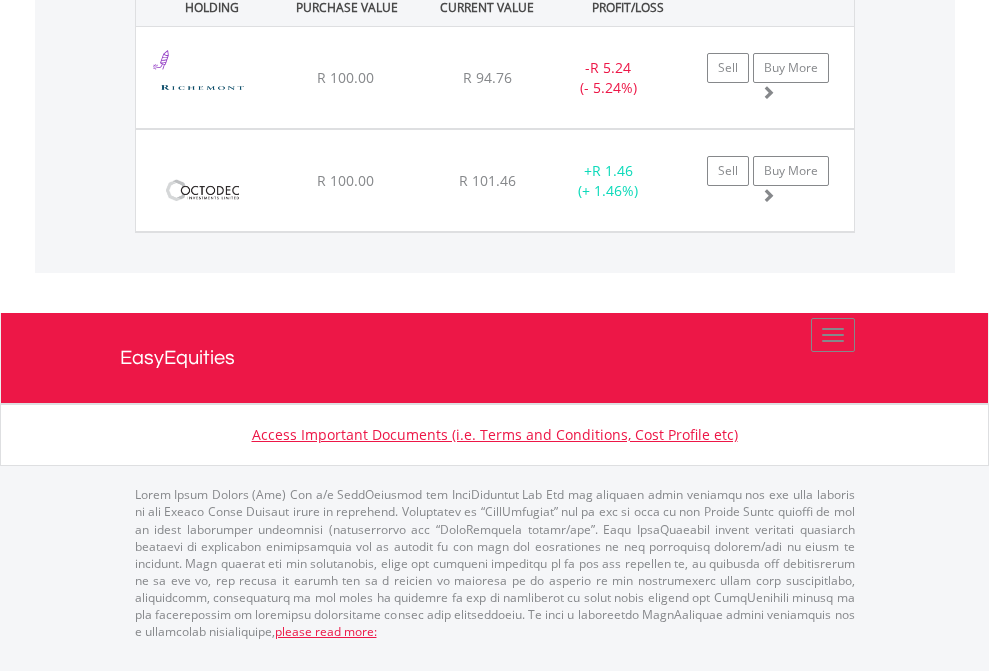 click on "TFSA" at bounding box center [818, -1482] 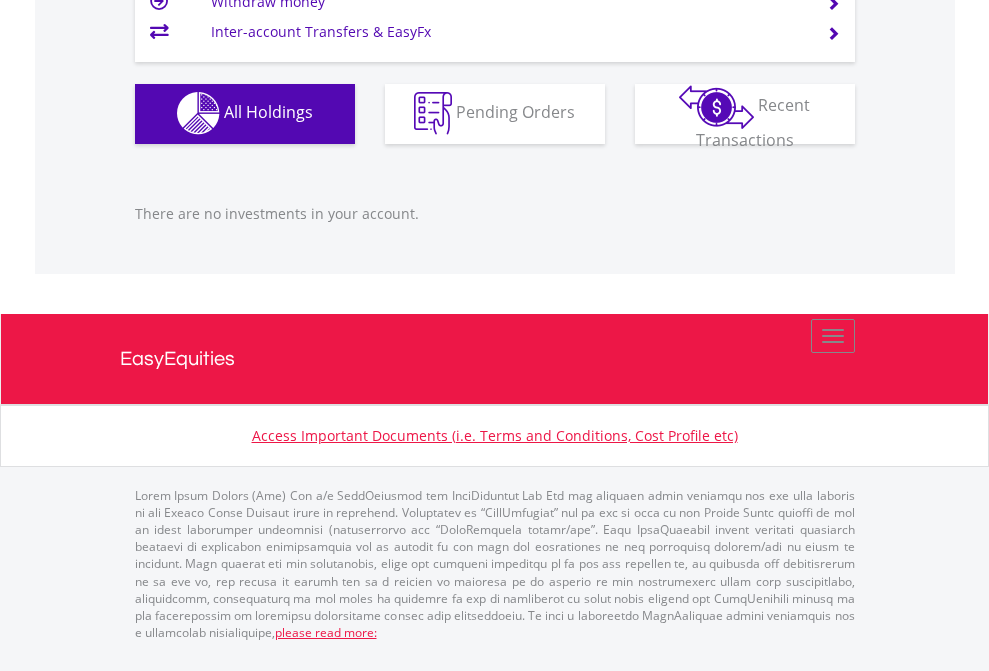 scroll, scrollTop: 1980, scrollLeft: 0, axis: vertical 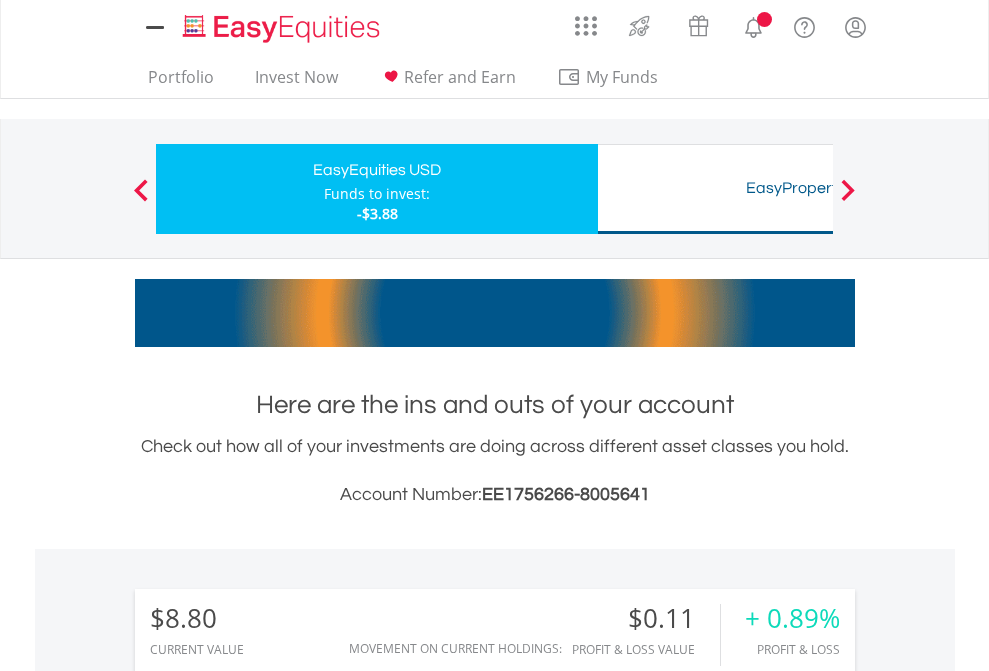 click on "All Holdings" at bounding box center [268, 1466] 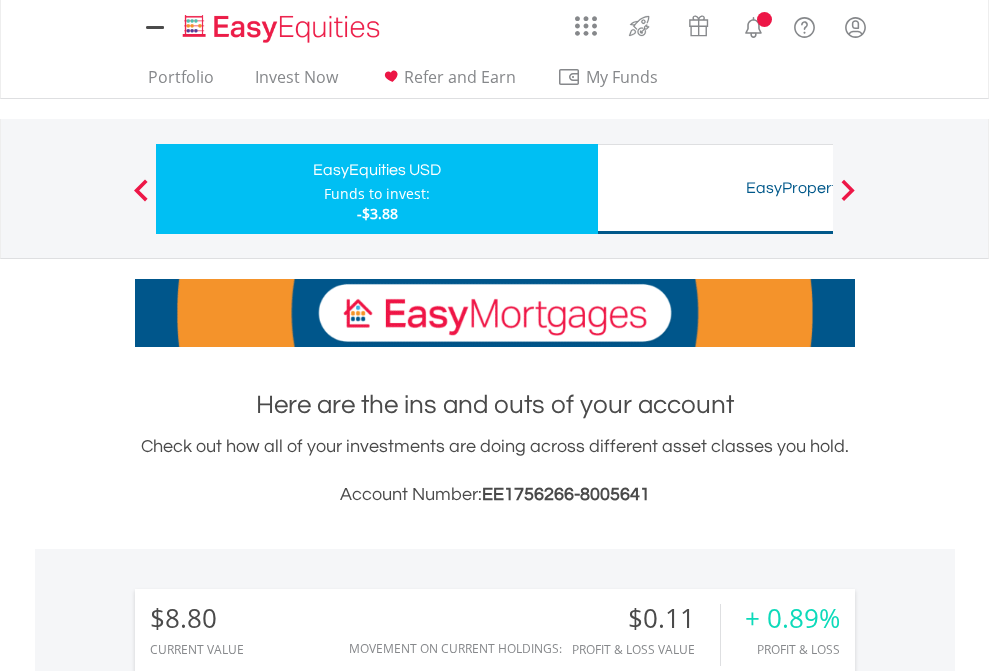 scroll, scrollTop: 999808, scrollLeft: 999687, axis: both 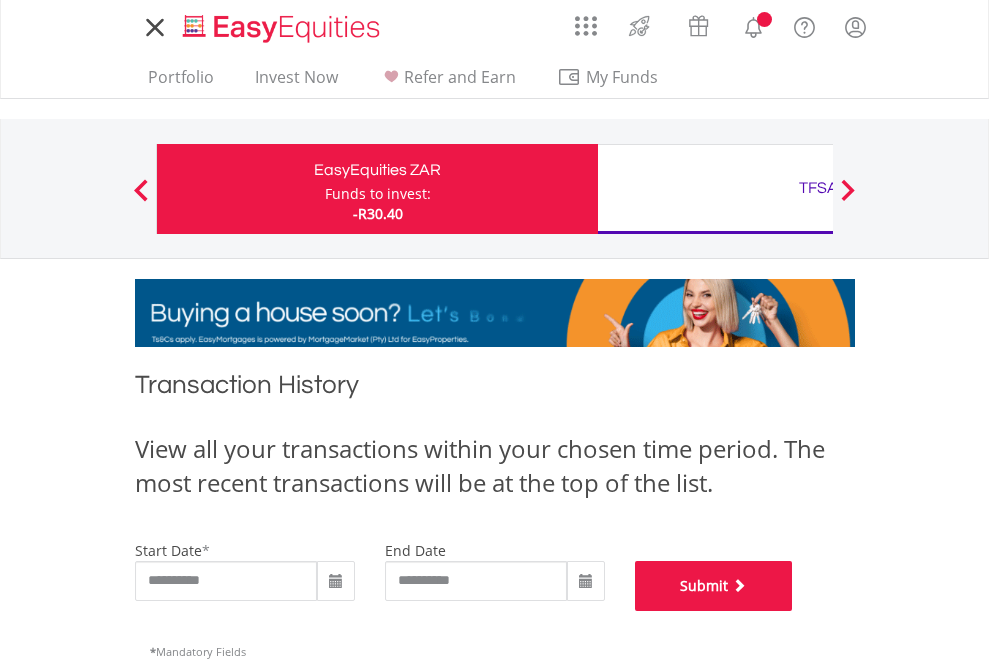 click on "Submit" at bounding box center [714, 586] 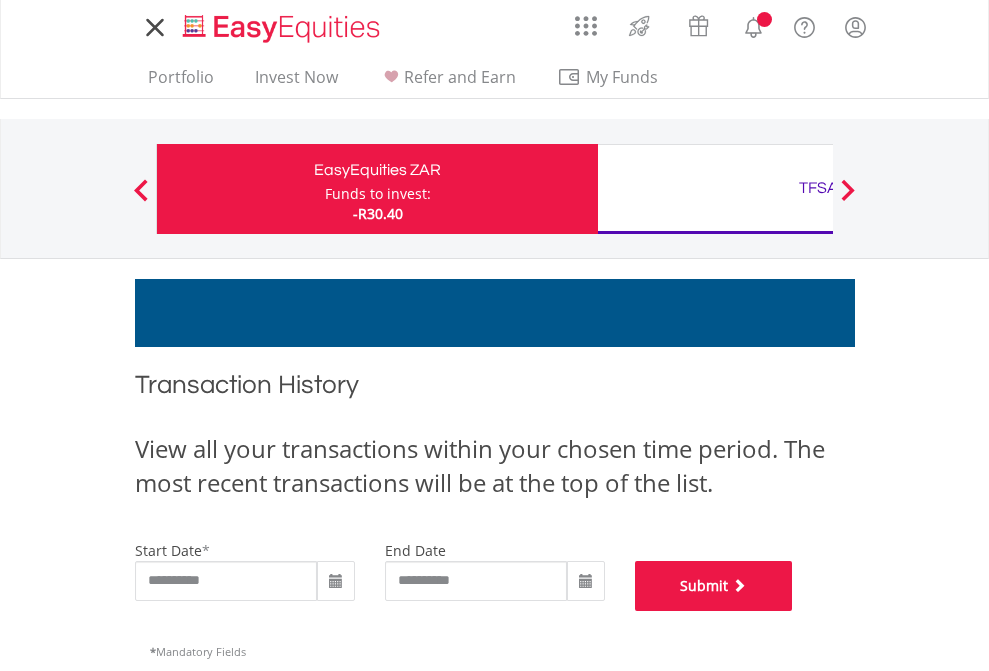 scroll, scrollTop: 811, scrollLeft: 0, axis: vertical 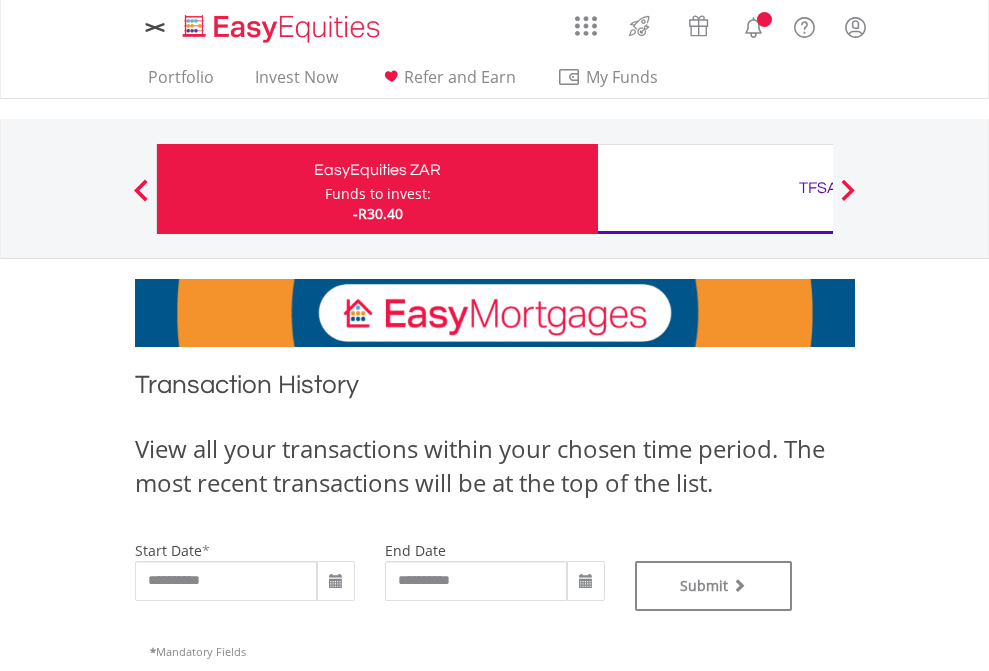 click on "TFSA" at bounding box center (818, 188) 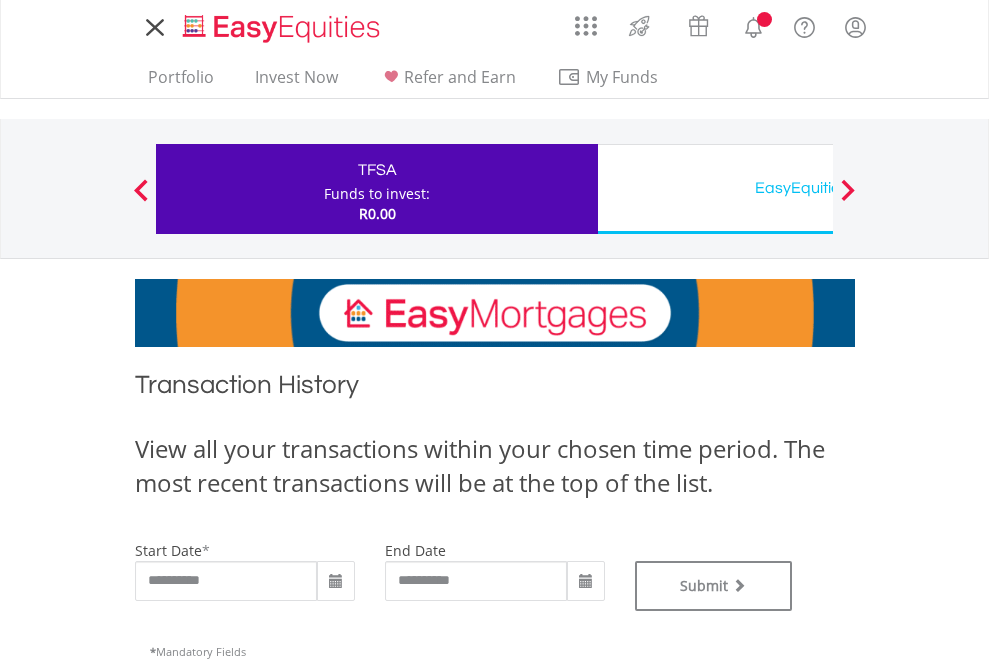 scroll, scrollTop: 0, scrollLeft: 0, axis: both 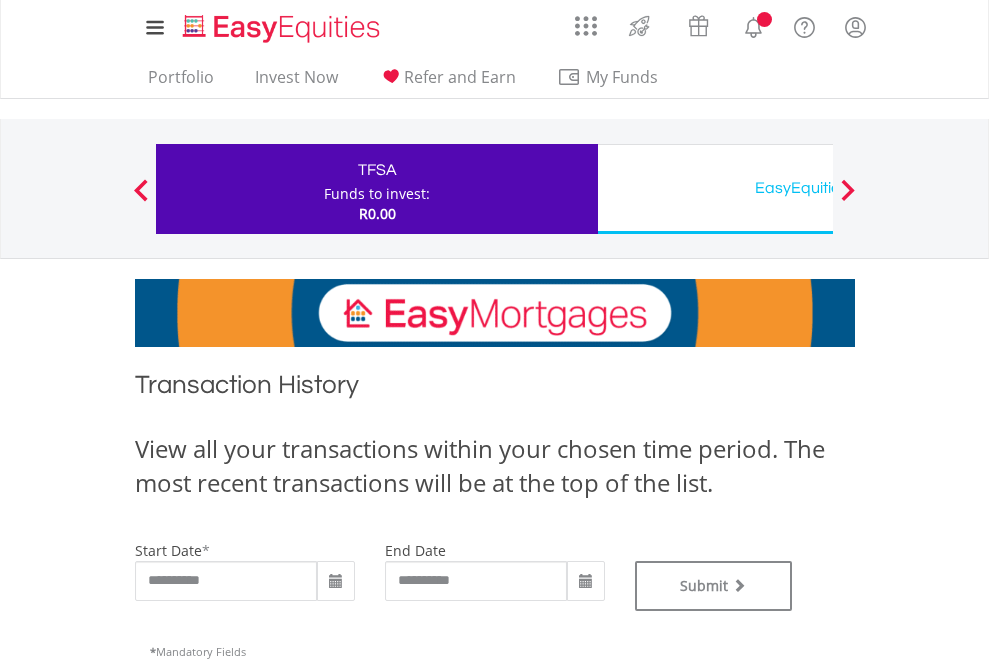 type on "**********" 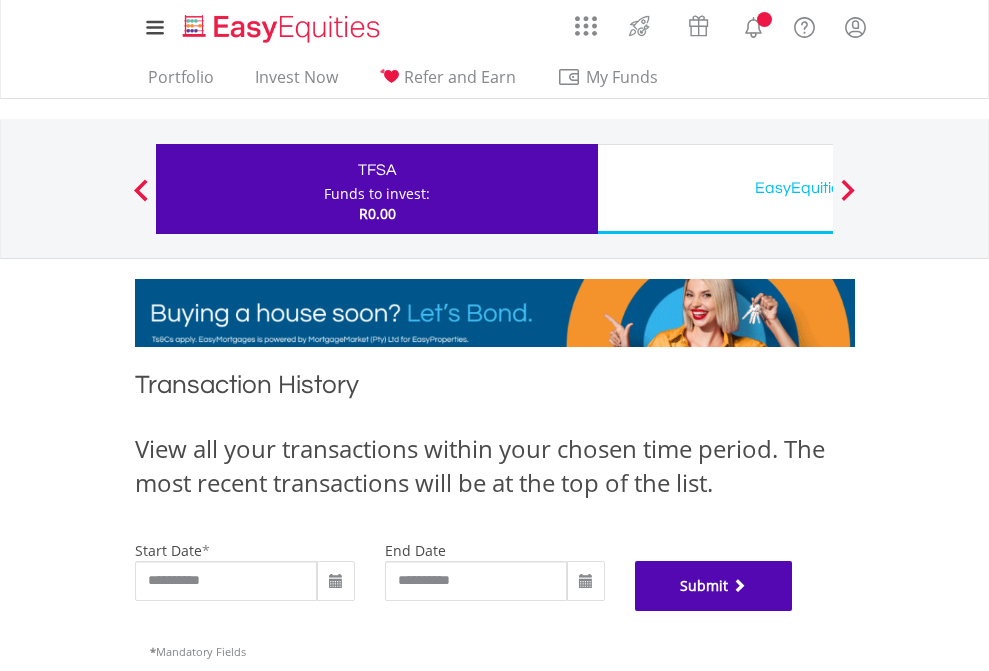 click on "Submit" at bounding box center [714, 586] 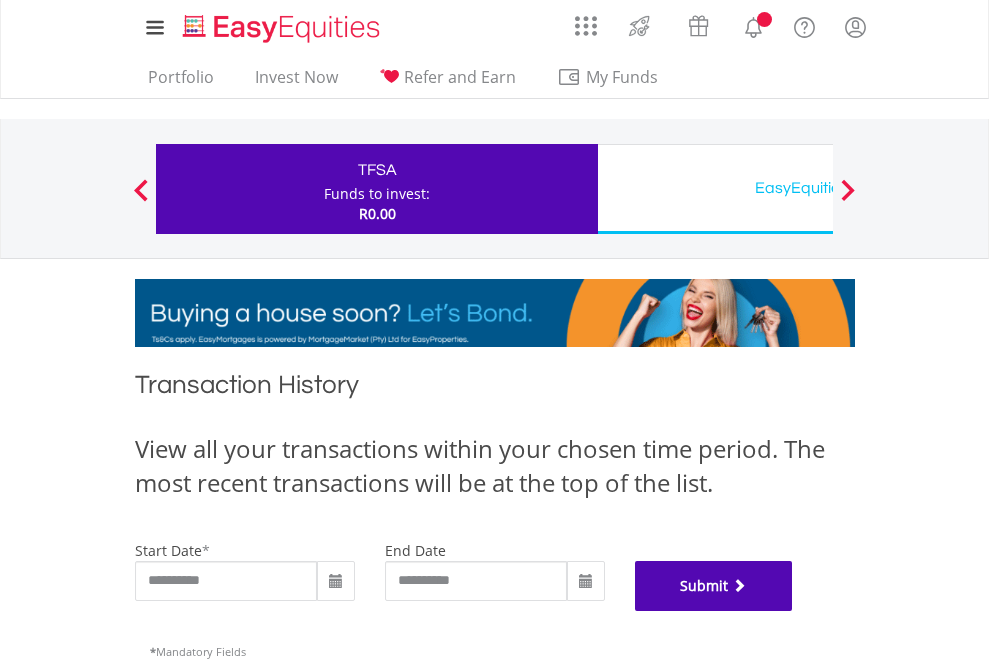 scroll, scrollTop: 811, scrollLeft: 0, axis: vertical 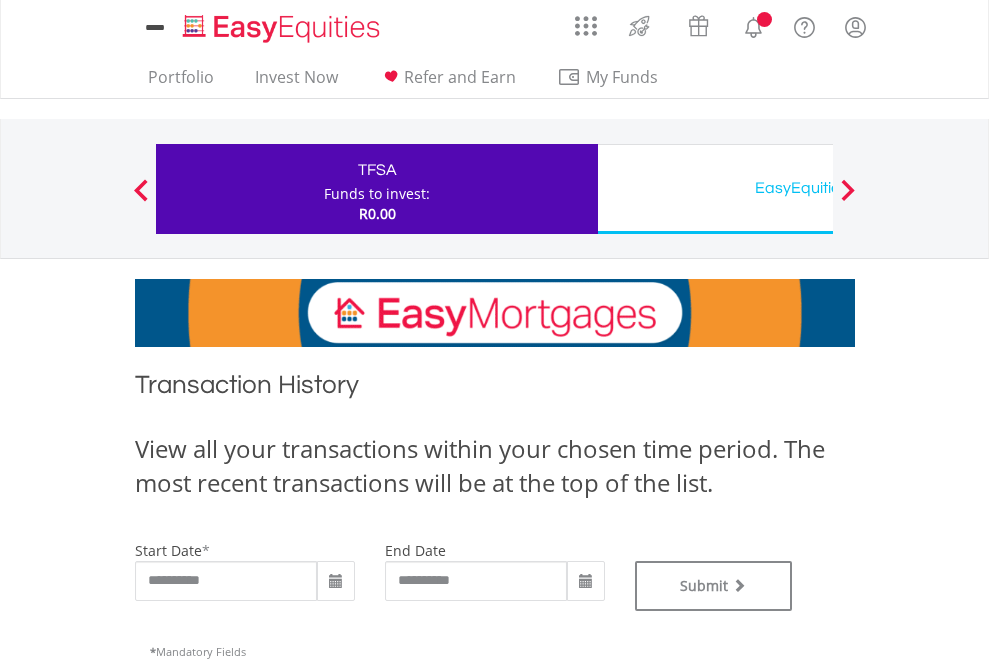 click on "EasyEquities USD" at bounding box center [818, 188] 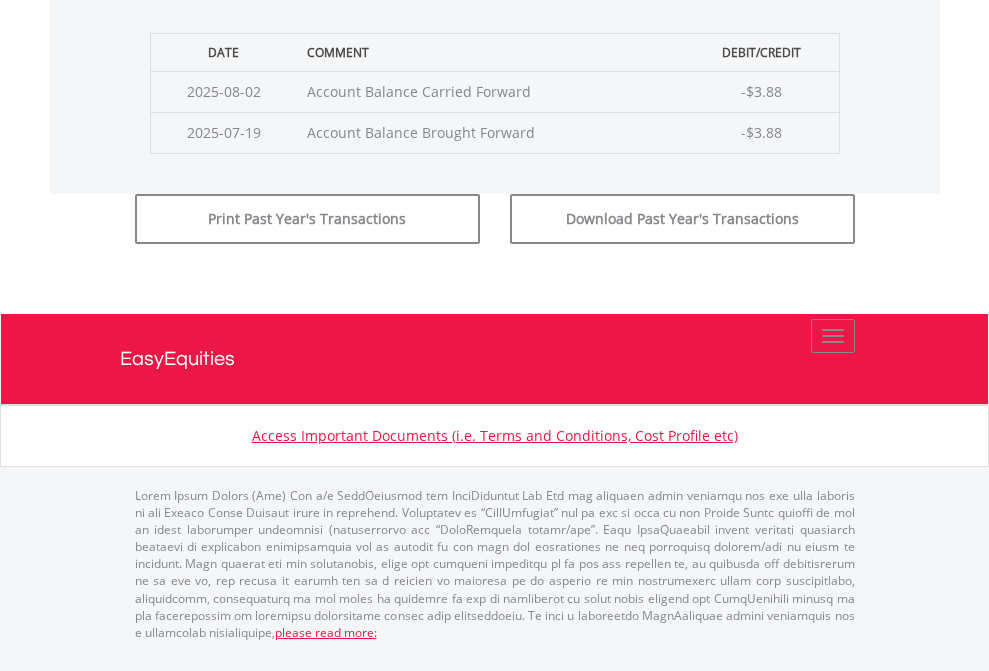 click on "Submit" at bounding box center (714, -183) 